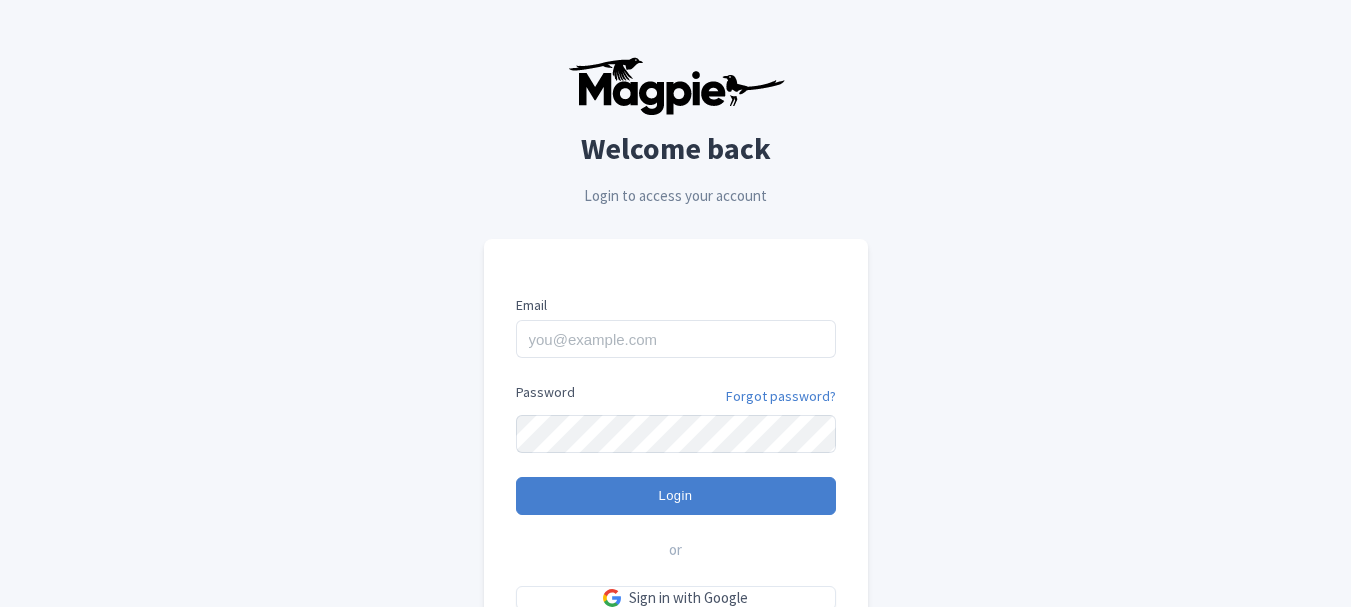 scroll, scrollTop: 0, scrollLeft: 0, axis: both 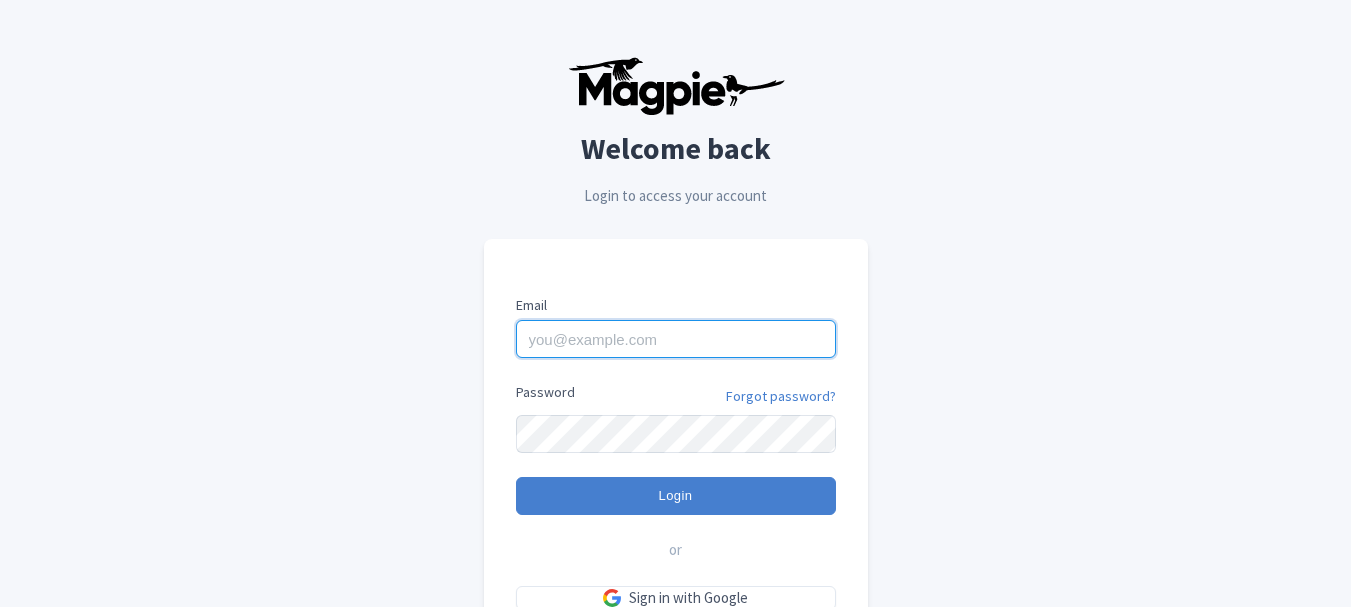 type on "giuseppe@secrettours.com" 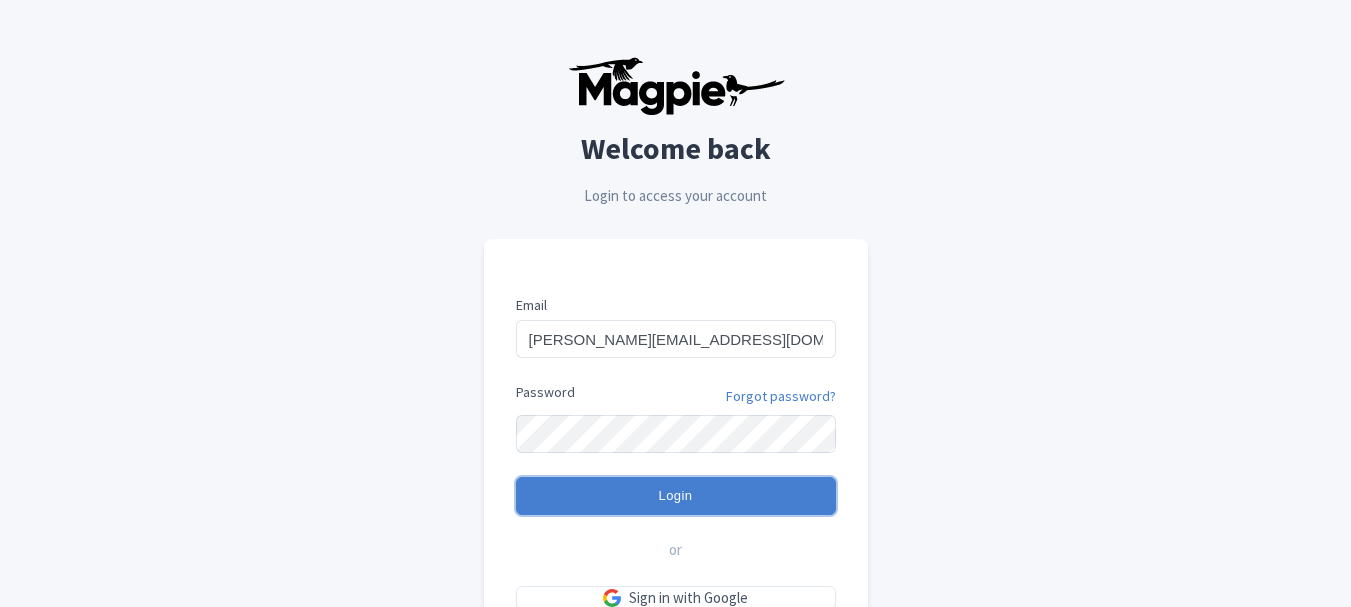 click on "Login" at bounding box center [676, 496] 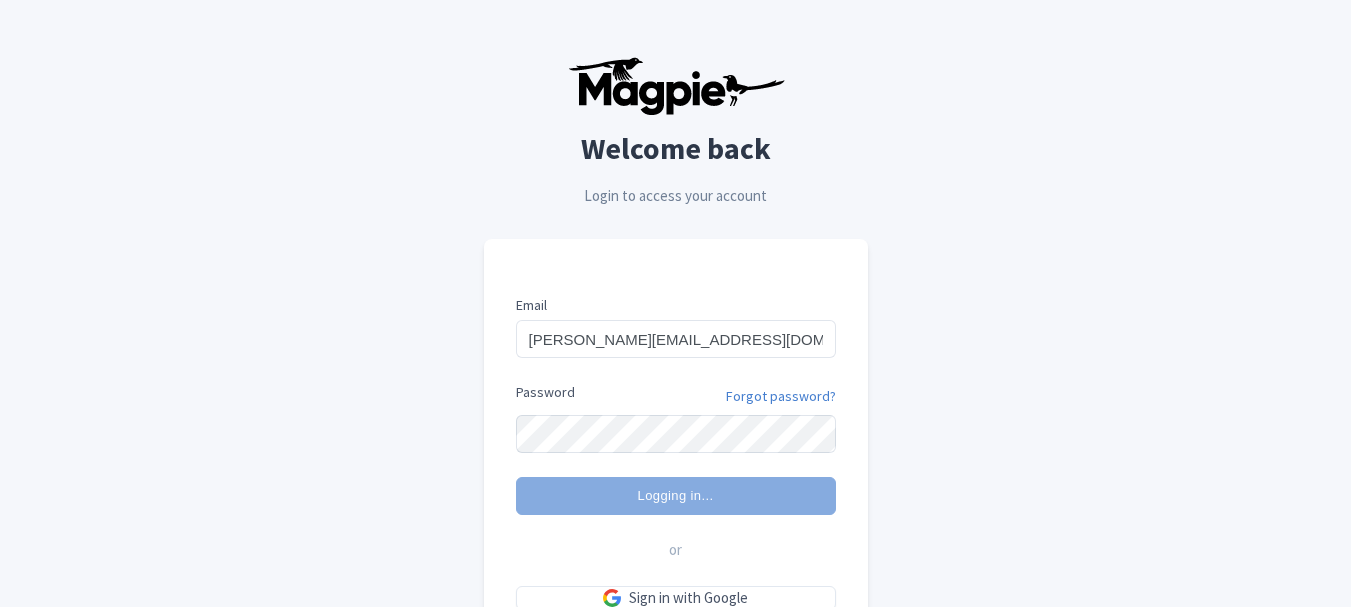 type on "Logging in..." 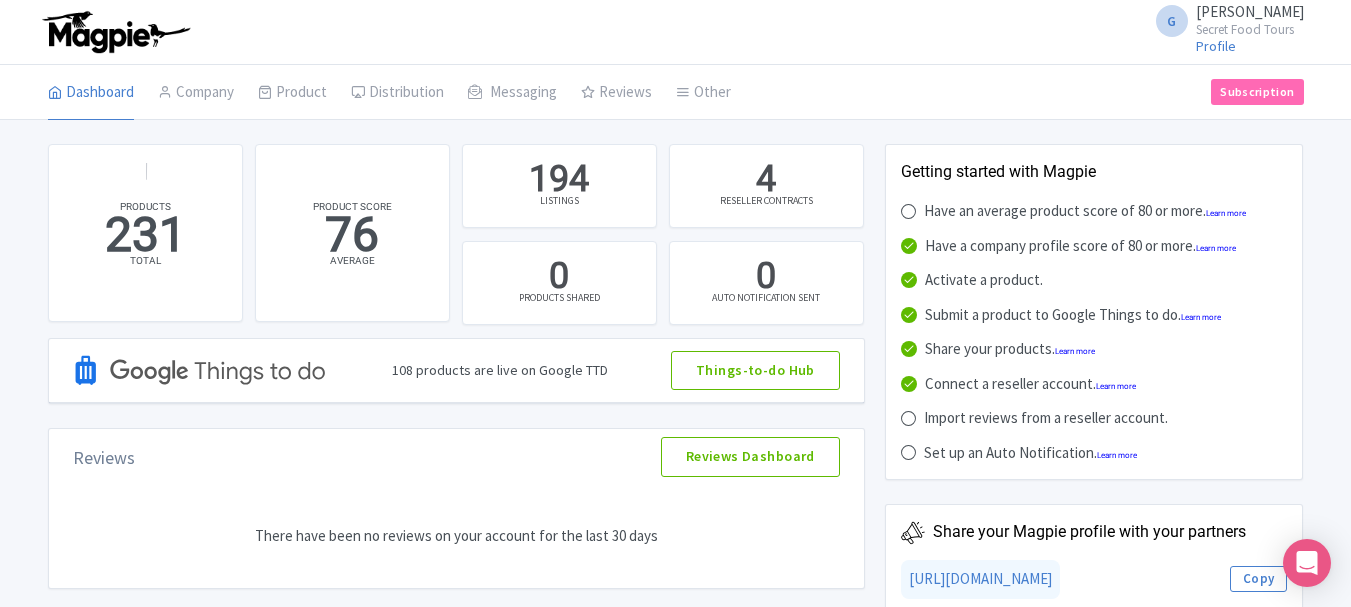 scroll, scrollTop: 0, scrollLeft: 0, axis: both 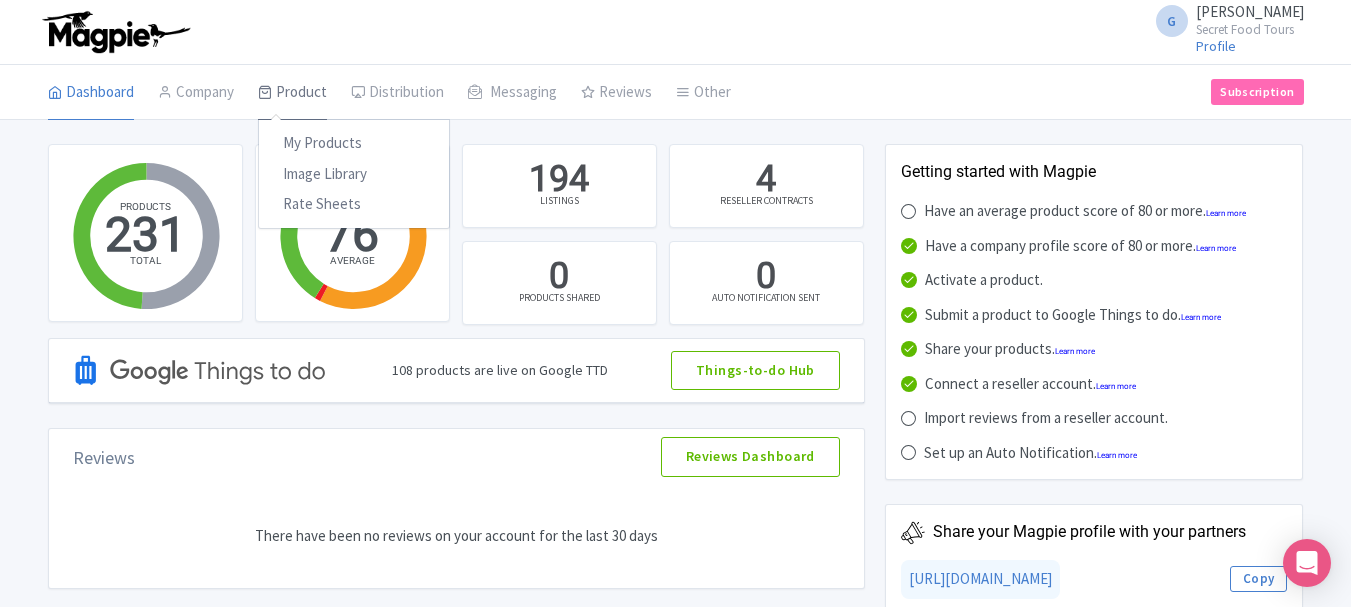 click on "Product" at bounding box center [292, 93] 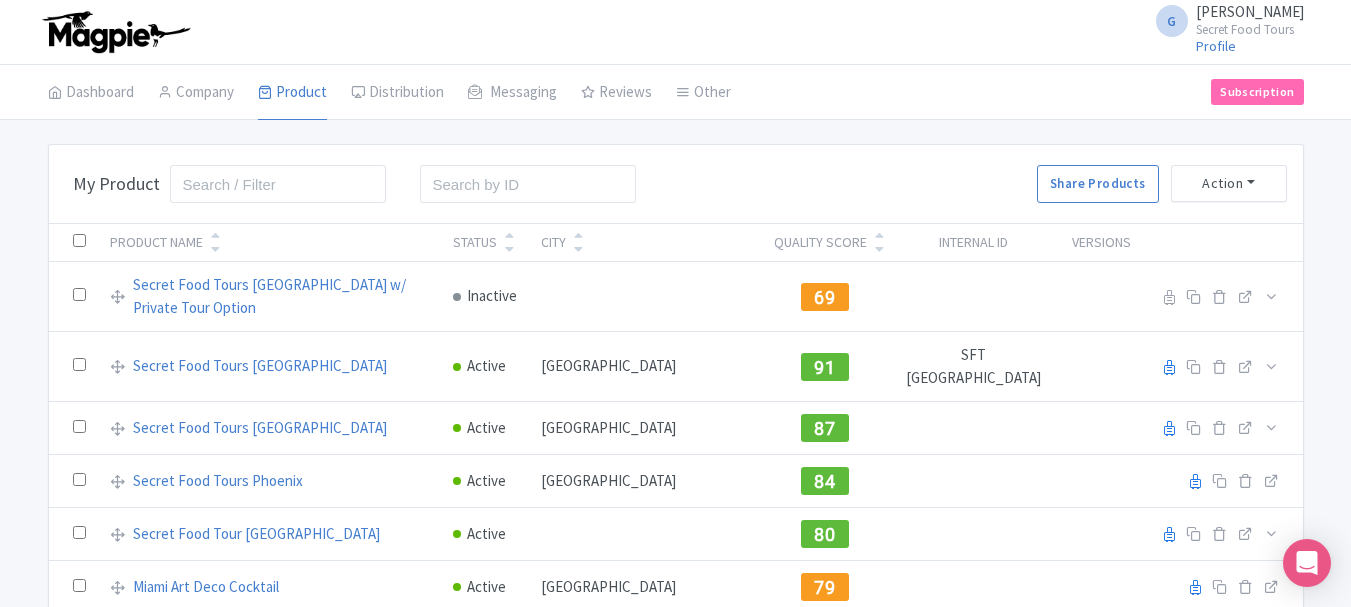 scroll, scrollTop: 0, scrollLeft: 0, axis: both 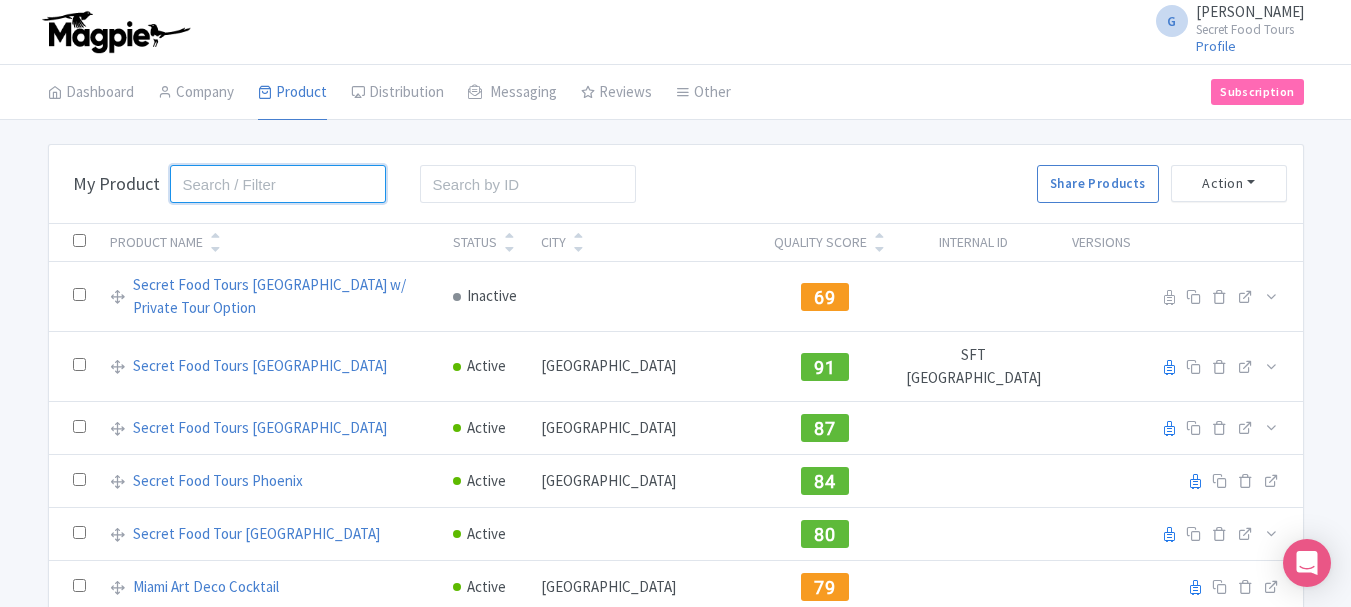 drag, startPoint x: 193, startPoint y: 183, endPoint x: 183, endPoint y: 157, distance: 27.856777 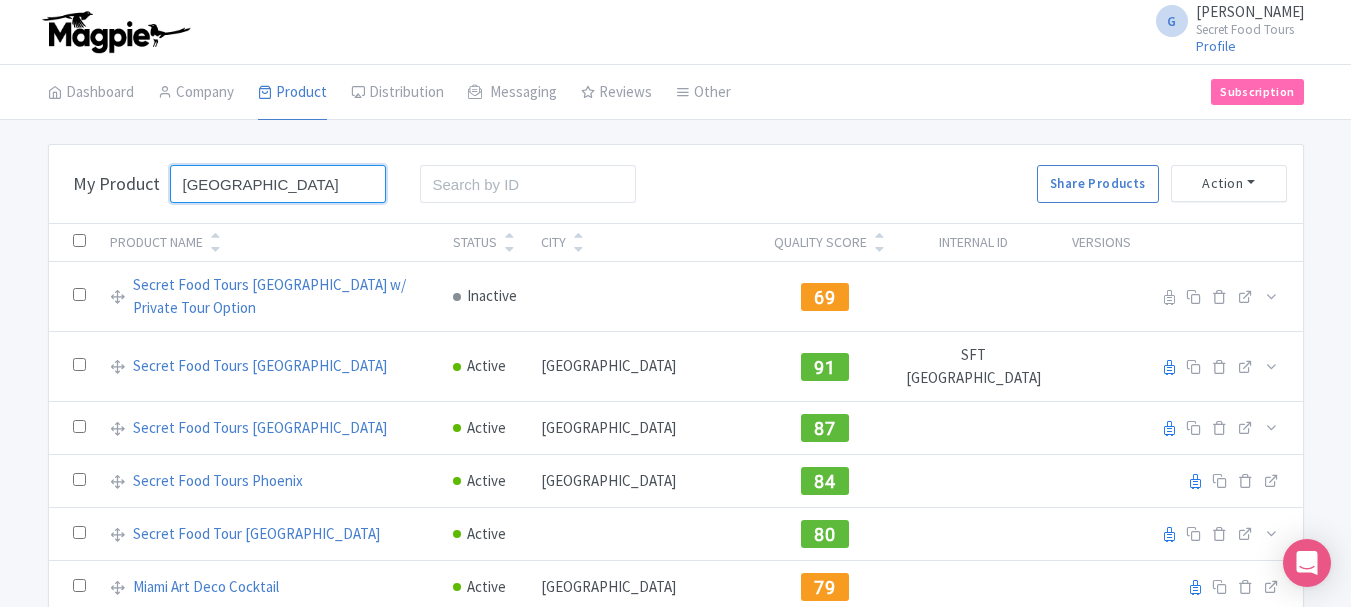type on "belfast" 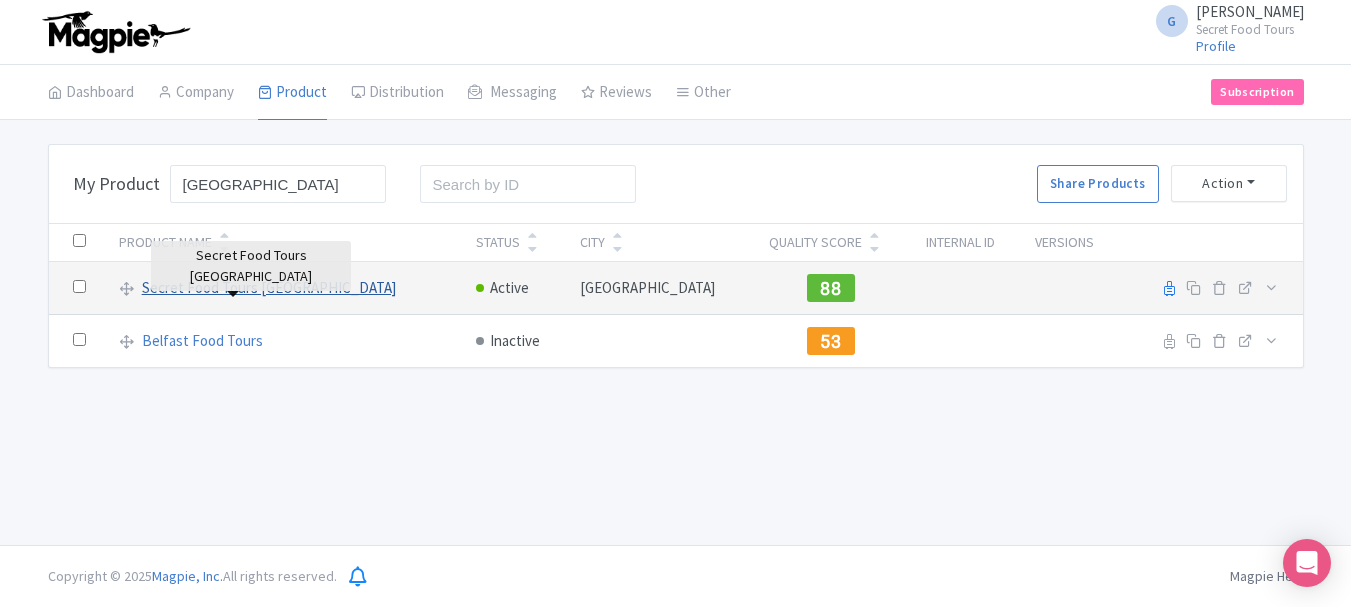 click on "Secret Food Tours [GEOGRAPHIC_DATA]" at bounding box center [269, 288] 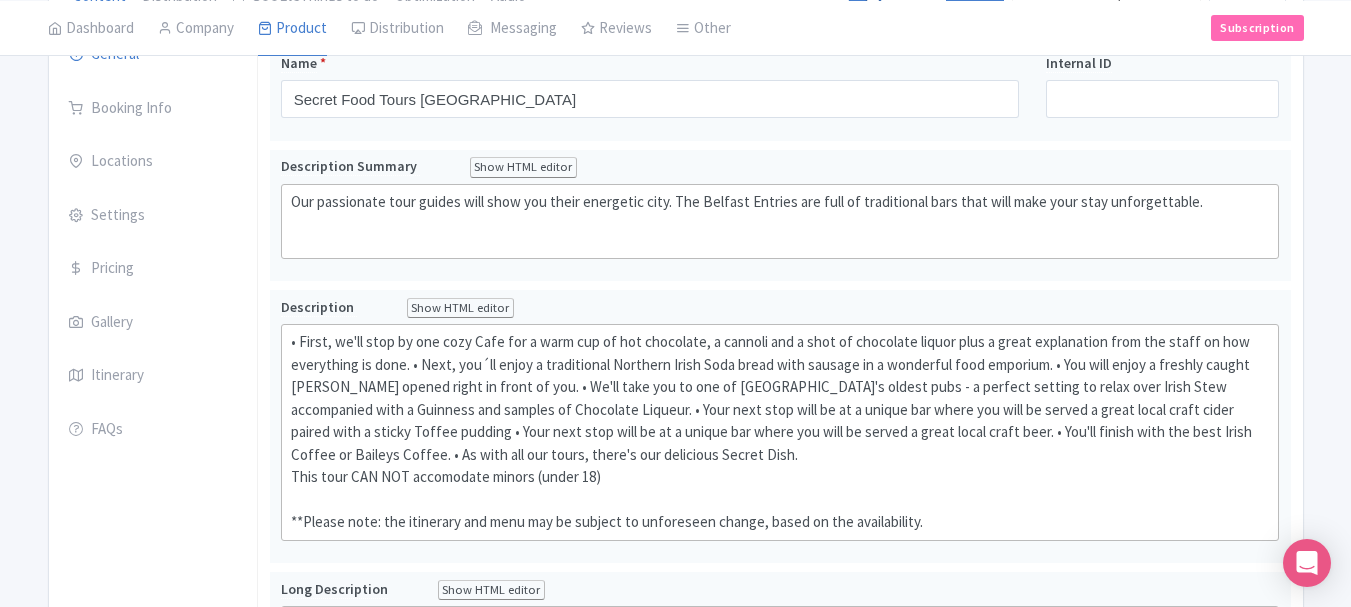 scroll, scrollTop: 319, scrollLeft: 0, axis: vertical 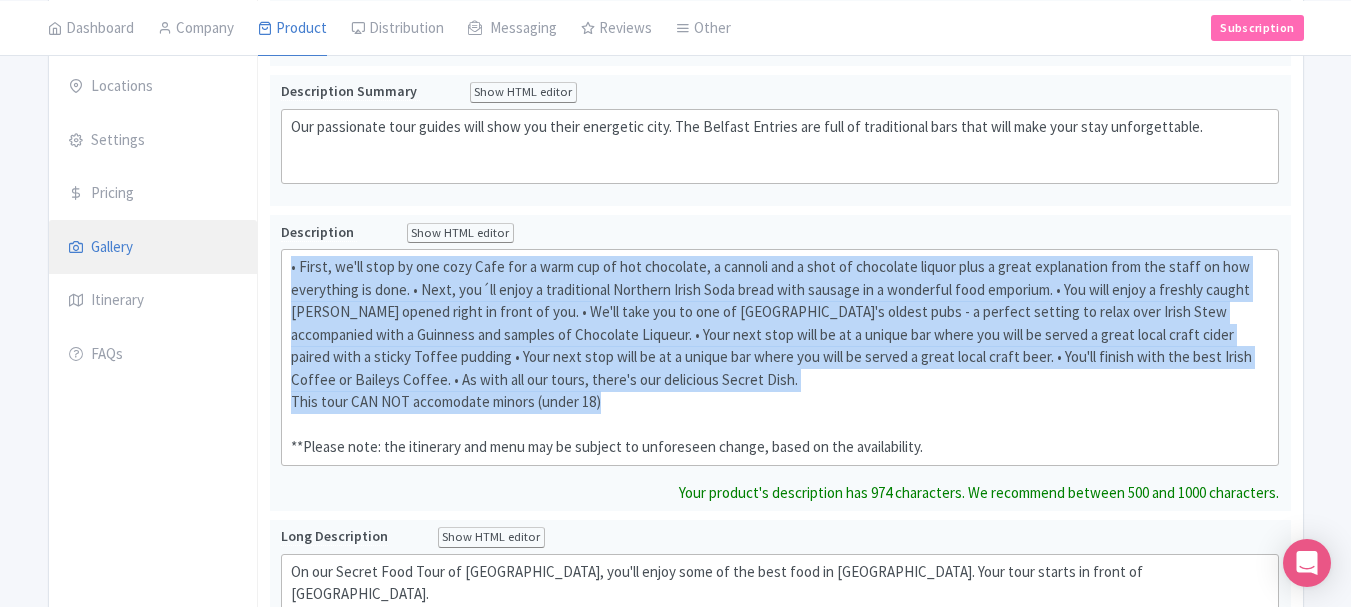 drag, startPoint x: 606, startPoint y: 401, endPoint x: 214, endPoint y: 224, distance: 430.10812 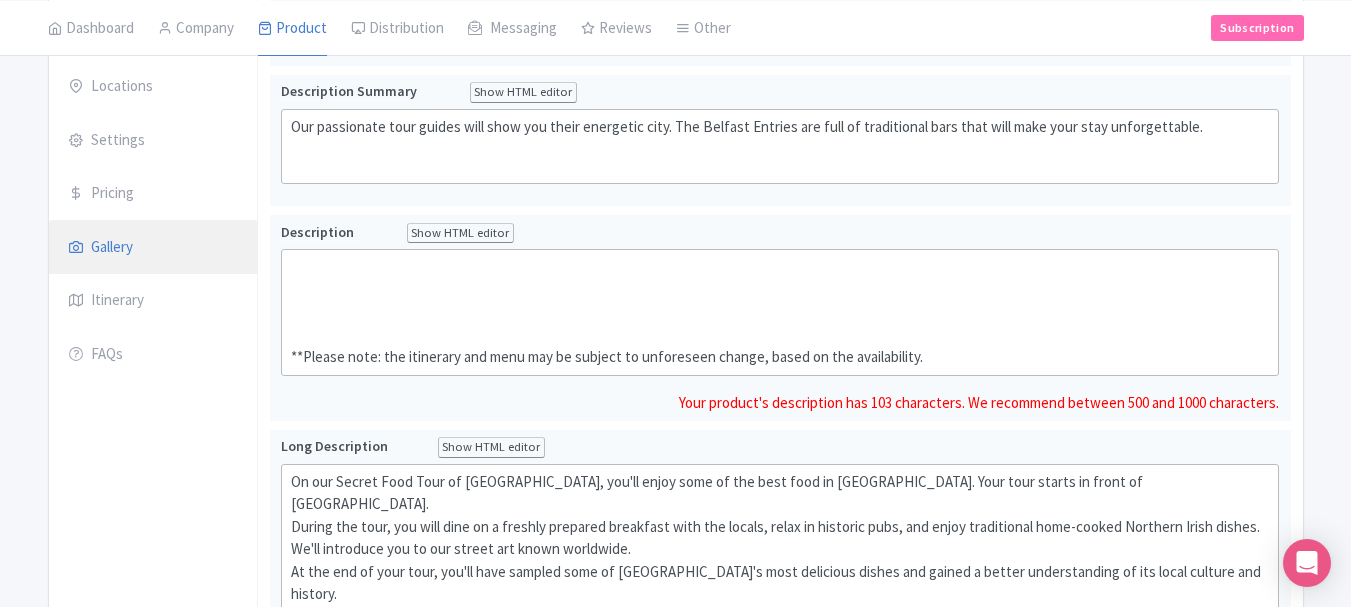 paste on "<div>During the tour, you will dine on a freshly prepared breakfast with the locals, relax in historic pubs, and enjoy traditional home-cooked Northern Irish dishes. We'll introduce you to our street art known worldwide.<br><br></div><div>At the end of your tour, you'll have sampled some of Northern Ireland's most delicious dishes and gained a better understanding of its local culture and history.</div><div><br></div><ul><li><strong>First, we'll visit a cozy café for a warm cup of hot chocolate and a delightful treat of chocolate filled with liqueur. The friendly staff will also share fascinating insights into how everything is made.</strong></li><li><strong>Next we head to an Irish favourite for a selection of Irish fresh products including cheese, ham, relish etc. Washed down with a half glass of specially selected wine on the day by your food tour guide.&nbsp;</strong></li><li><strong>Next, you’ll savor a traditional Northern Irish soda bread, paired with your choice of sausage or bacon. A true taste of..." 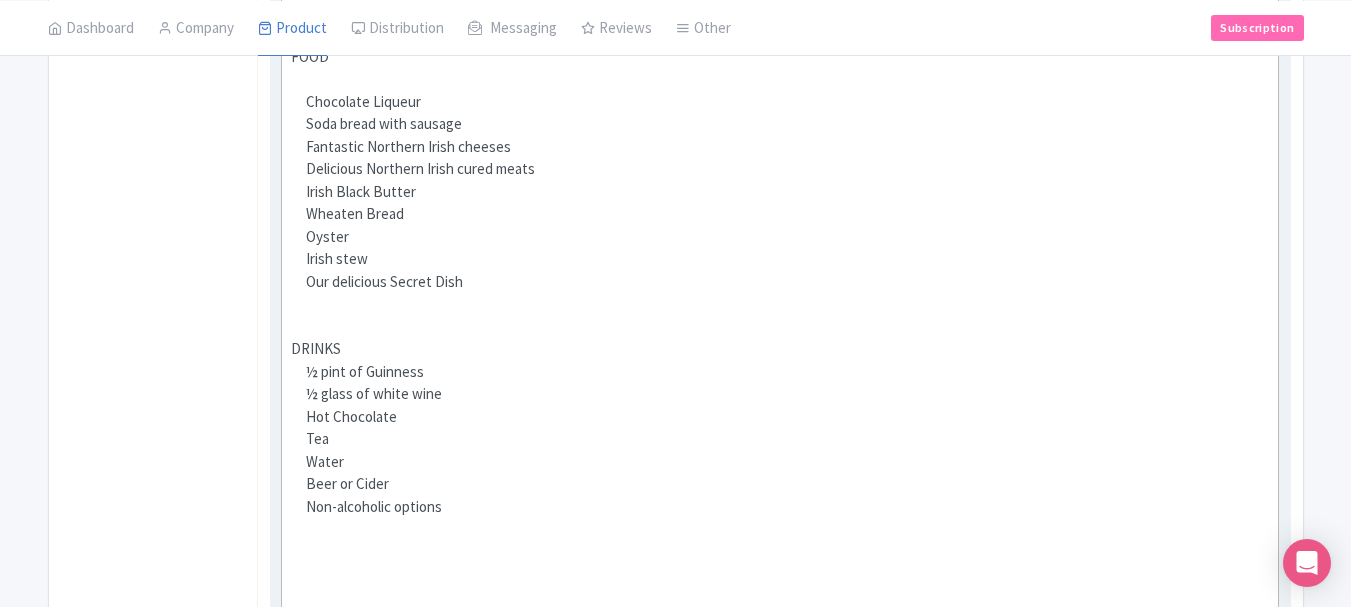 scroll, scrollTop: 1006, scrollLeft: 0, axis: vertical 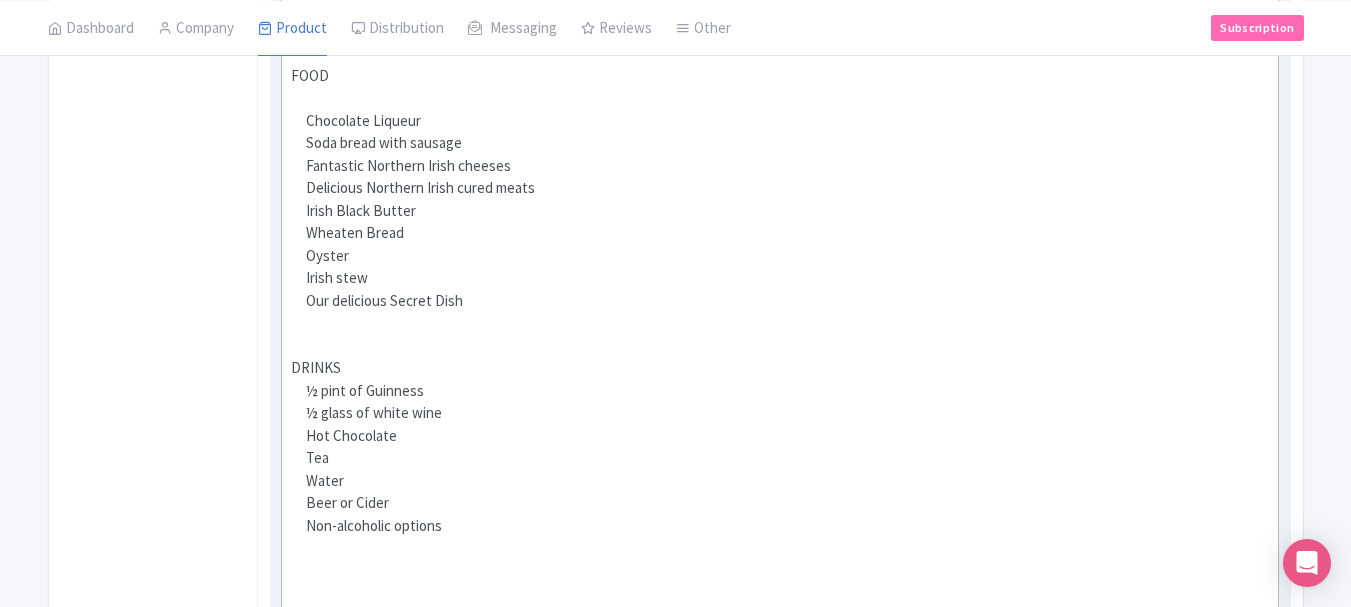 click on "½ glass of white wine" 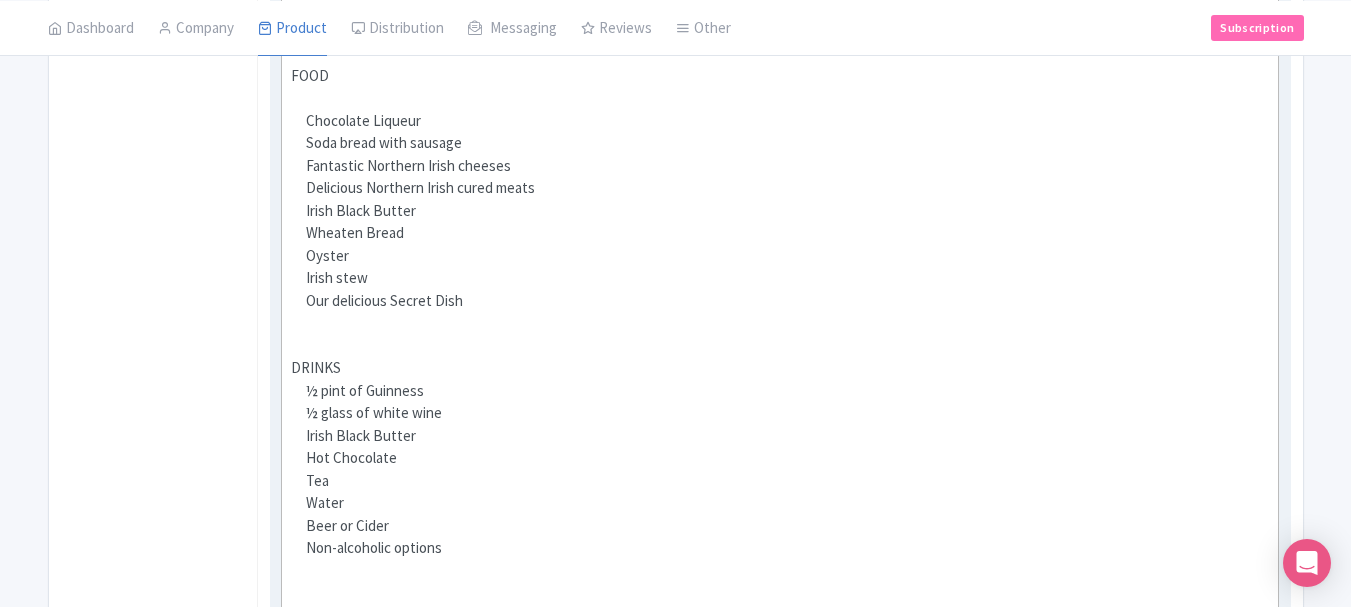 click on "Fantastic Northern Irish cheeses" 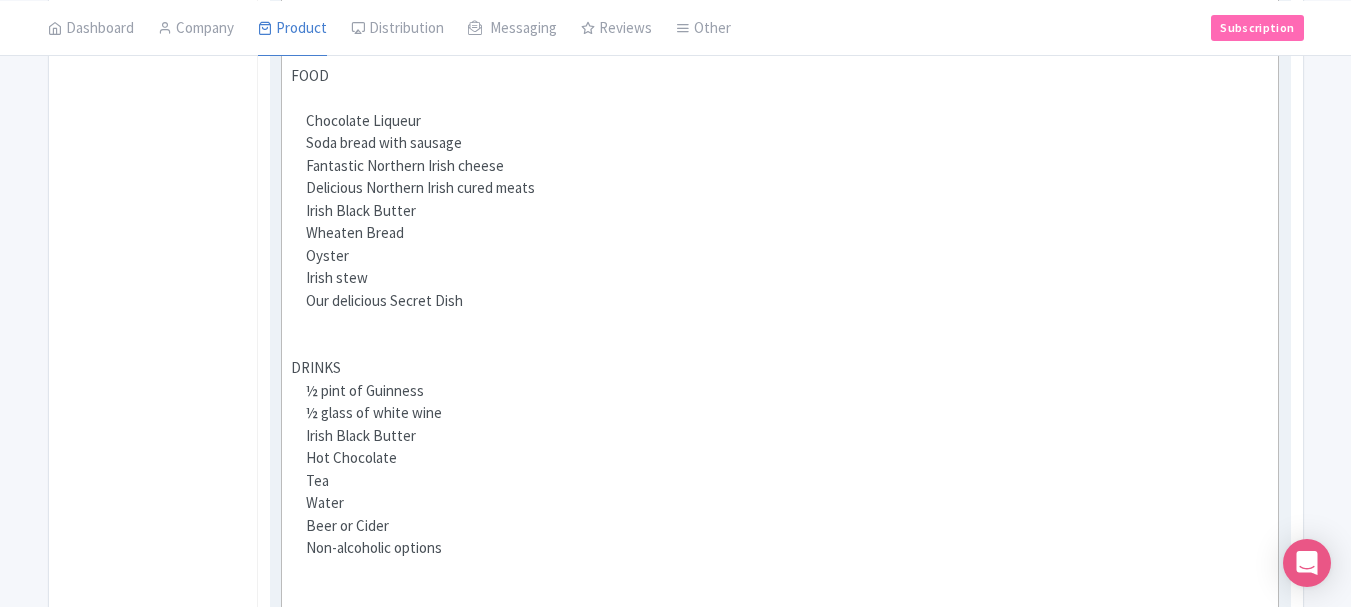 click on "Delicious Northern Irish cured meats" 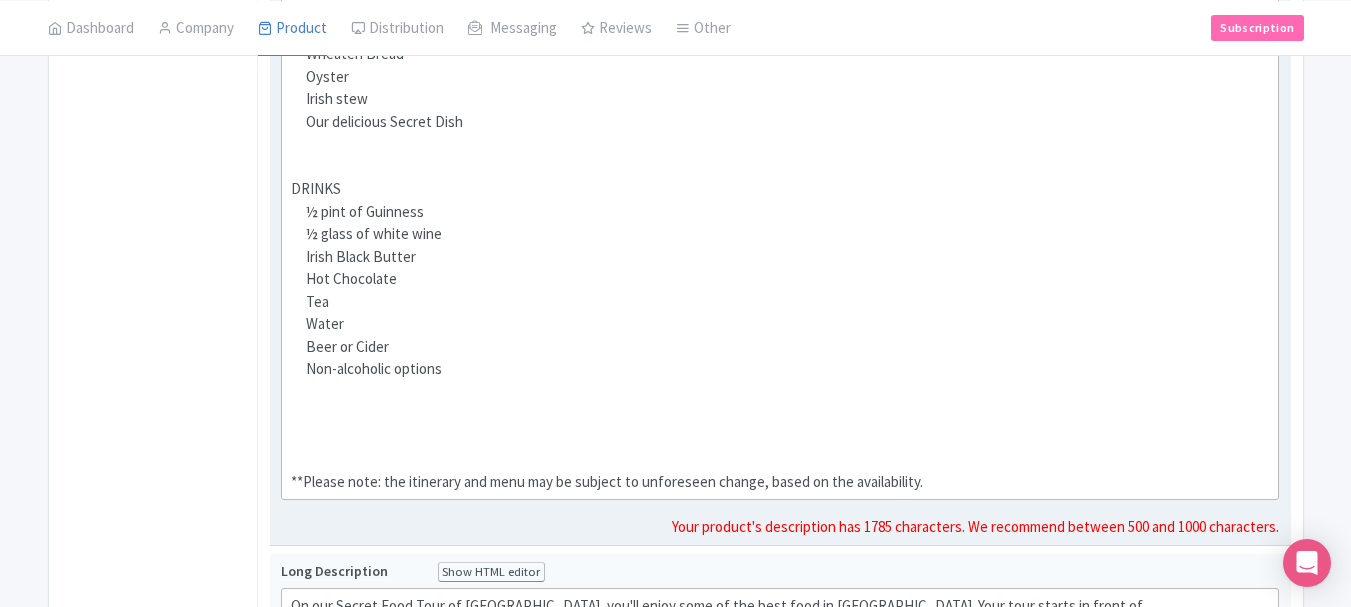 scroll, scrollTop: 1186, scrollLeft: 0, axis: vertical 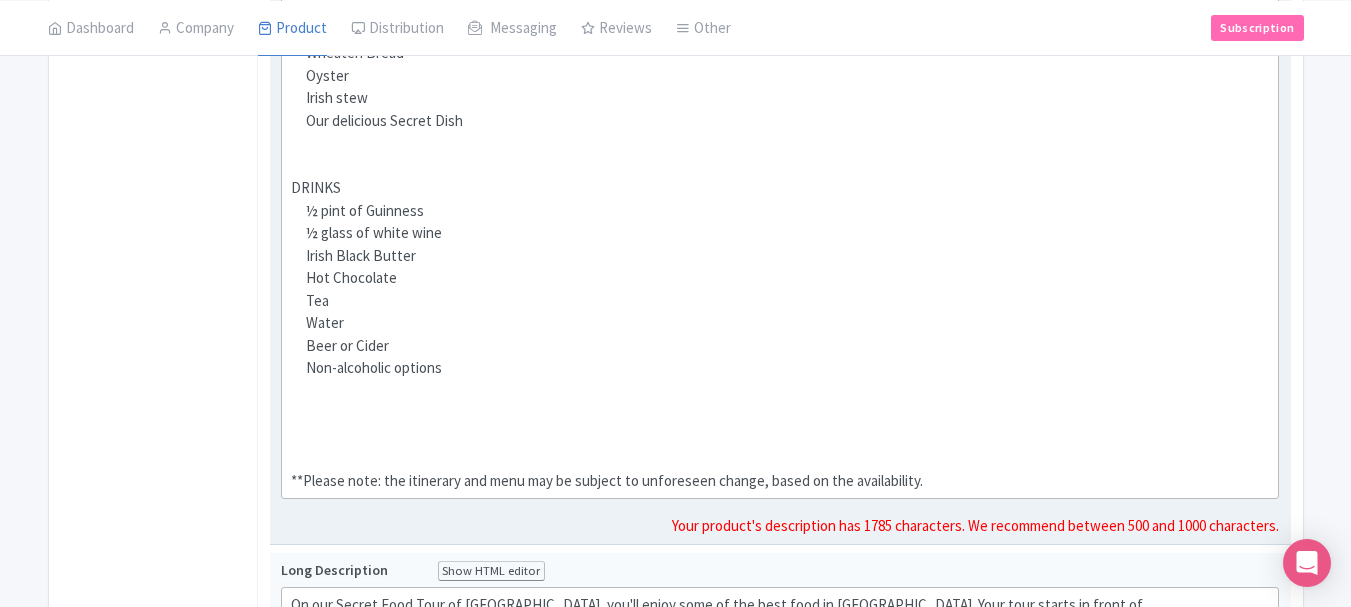 click on "**Please note: the itinerary and menu may be subject to unforeseen change, based on the availability." 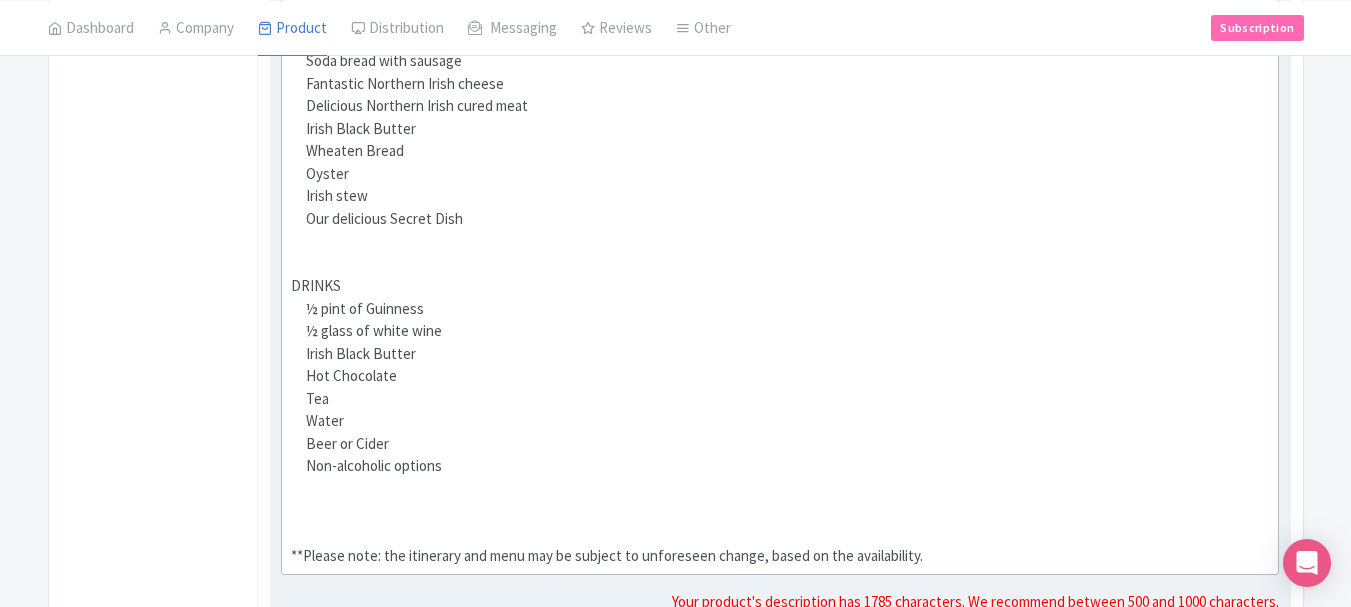 scroll, scrollTop: 1084, scrollLeft: 0, axis: vertical 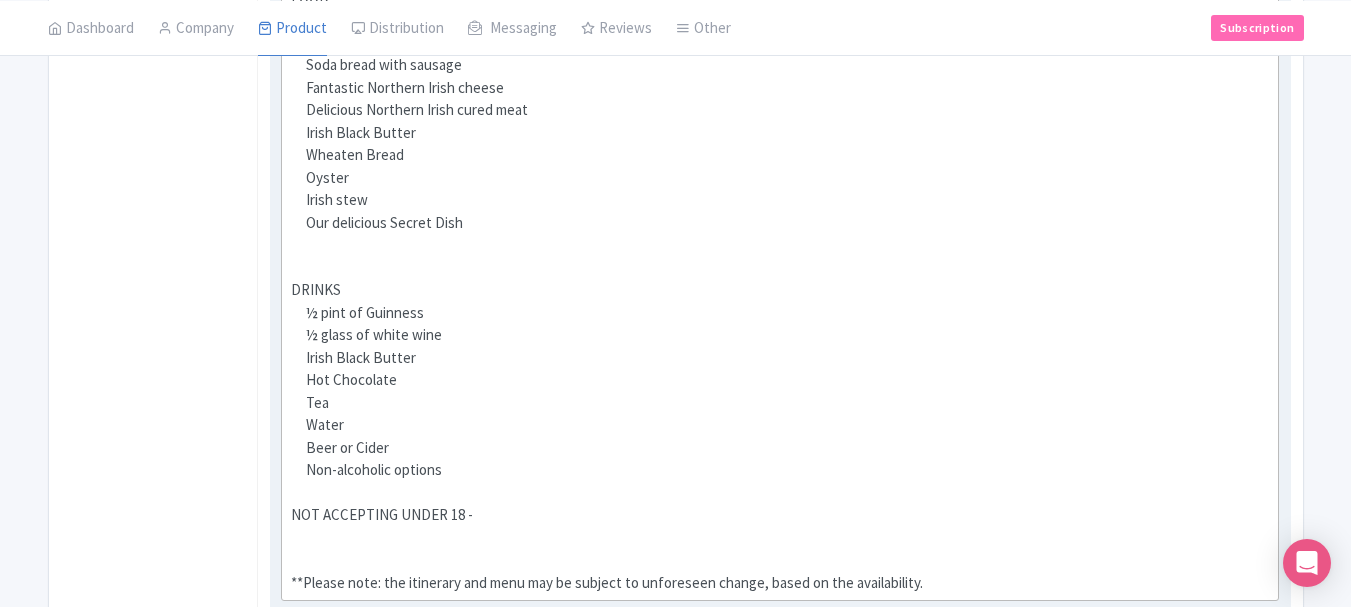 type on "<div>During the tour, you will dine on a freshly prepared breakfast with the locals, relax in historic pubs, and enjoy traditional home-cooked Northern Irish dishes. We'll introduce you to our street art known worldwide.<br><br></div><div>At the end of your tour, you'll have sampled some of Northern Ireland's most delicious dishes and gained a better understanding of its local culture and history.</div><div><br></div><ul><li><strong>First, we'll visit a cozy café for a warm cup of hot chocolate and a delightful treat of chocolate filled with liqueur. The friendly staff will also share fascinating insights into how everything is made.</strong></li><li><strong>Next we head to an Irish favourite for a selection of Irish fresh products including cheese, ham, relish etc. Washed down with a half glass of specially selected wine on the day by your food tour guide.&nbsp;</strong></li><li><strong>Next, you’ll savor a traditional Northern Irish soda bread, paired with your choice of sausage or bacon. A true taste of..." 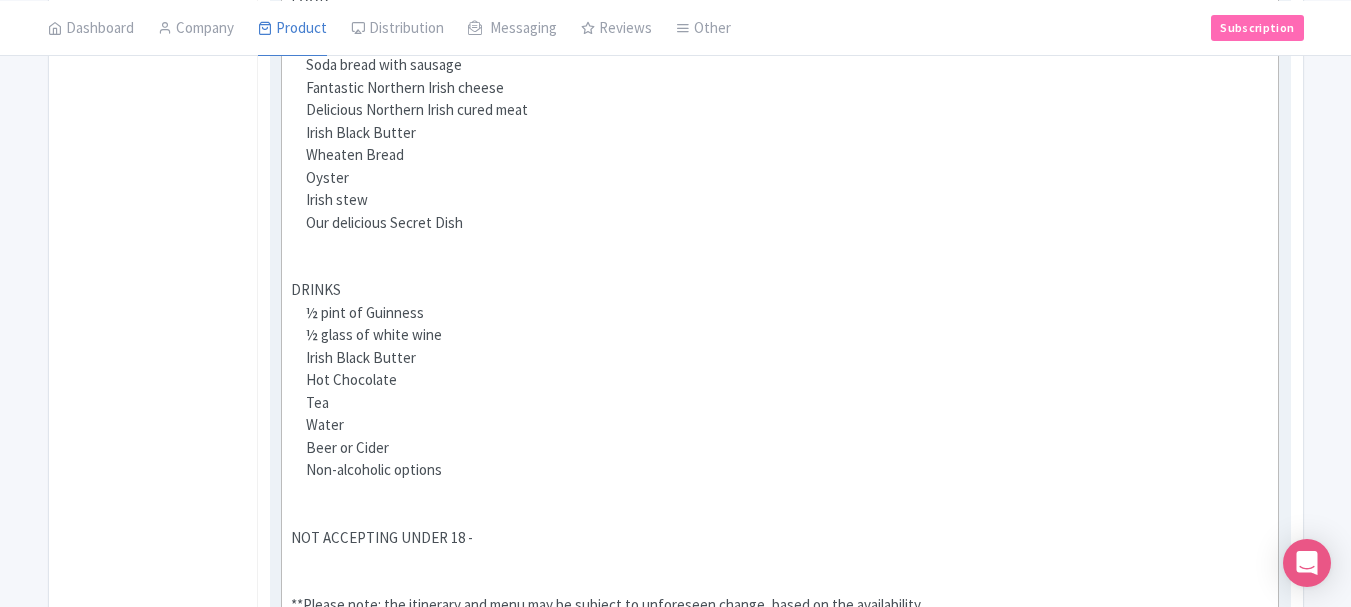 click on "NOT ACCEPTING UNDER 18 -  **Please note: the itinerary and menu may be subject to unforeseen change, based on the availability." 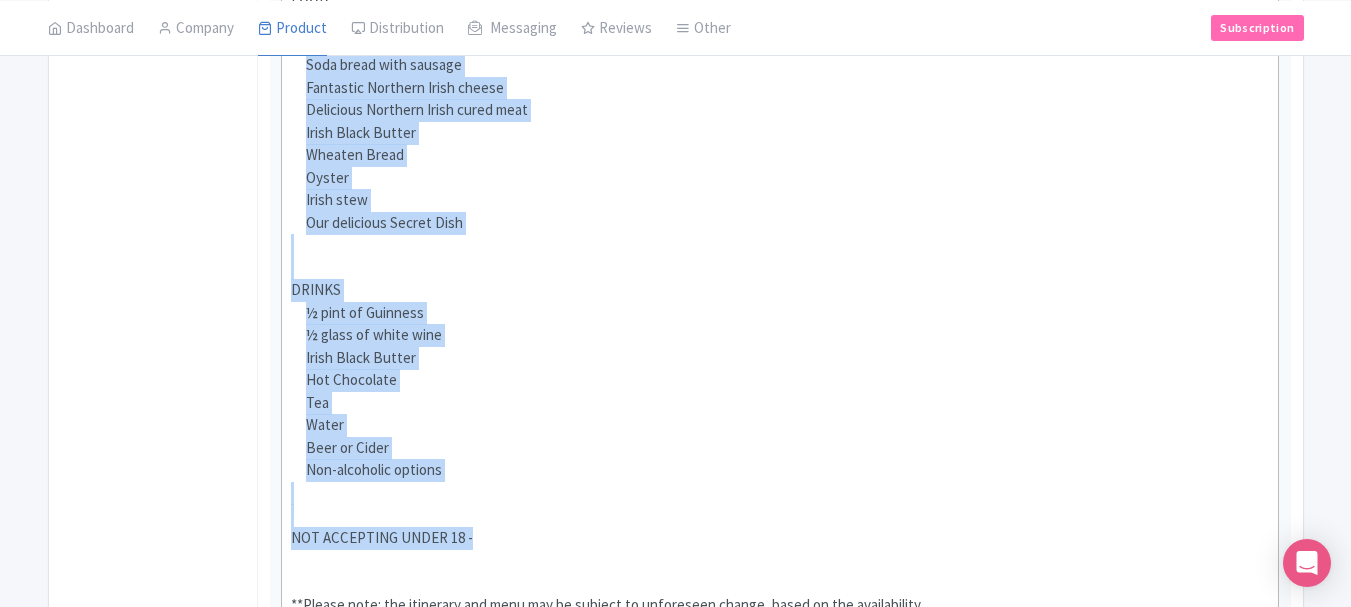 drag, startPoint x: 443, startPoint y: 484, endPoint x: 243, endPoint y: 58, distance: 470.61237 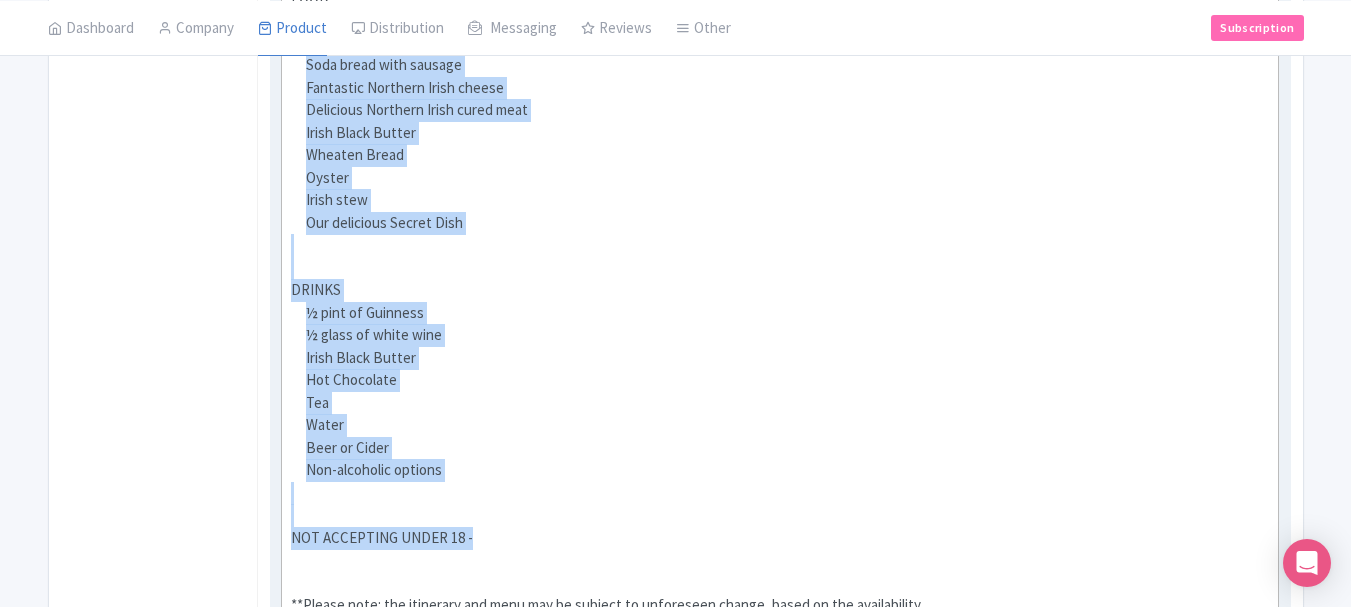 copy on "During the tour, you will dine on a freshly prepared breakfast with the locals, relax in historic pubs, and enjoy traditional home-cooked Northern Irish dishes. We'll introduce you to our street art known worldwide. At the end of your tour, you'll have sampled some of Northern Ireland's most delicious dishes and gained a better understanding of its local culture and history. First, we'll visit a cozy café for a warm cup of hot chocolate and a delightful treat of chocolate filled with liqueur. The friendly staff will also share fascinating insights into how everything is made. Next we head to an Irish favourite for a selection of Irish fresh products including cheese, ham, relish etc. Washed down with a half glass of specially selected wine on the day by your food tour guide.  Next, you’ll savor a traditional Northern Irish soda bread, paired with your choice of sausage or bacon. A true taste of local tradition. You’ll relish a freshly caught oyster, expertly shucked right before your eyes for the ultimate ..." 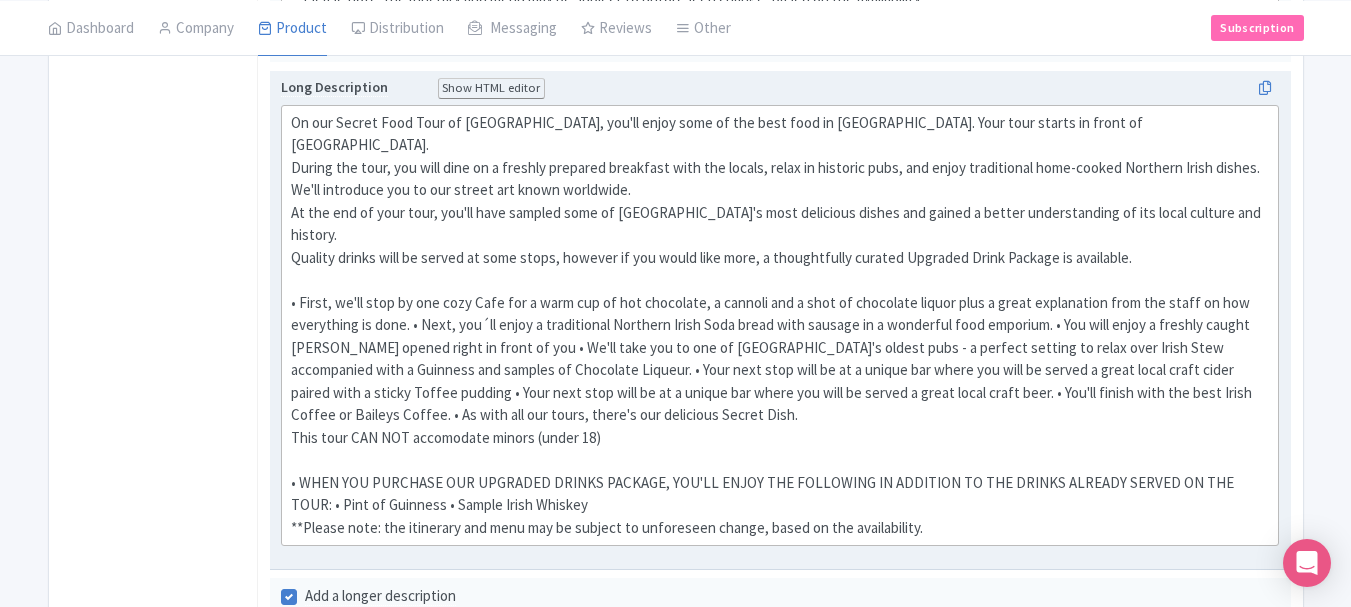 scroll, scrollTop: 1706, scrollLeft: 0, axis: vertical 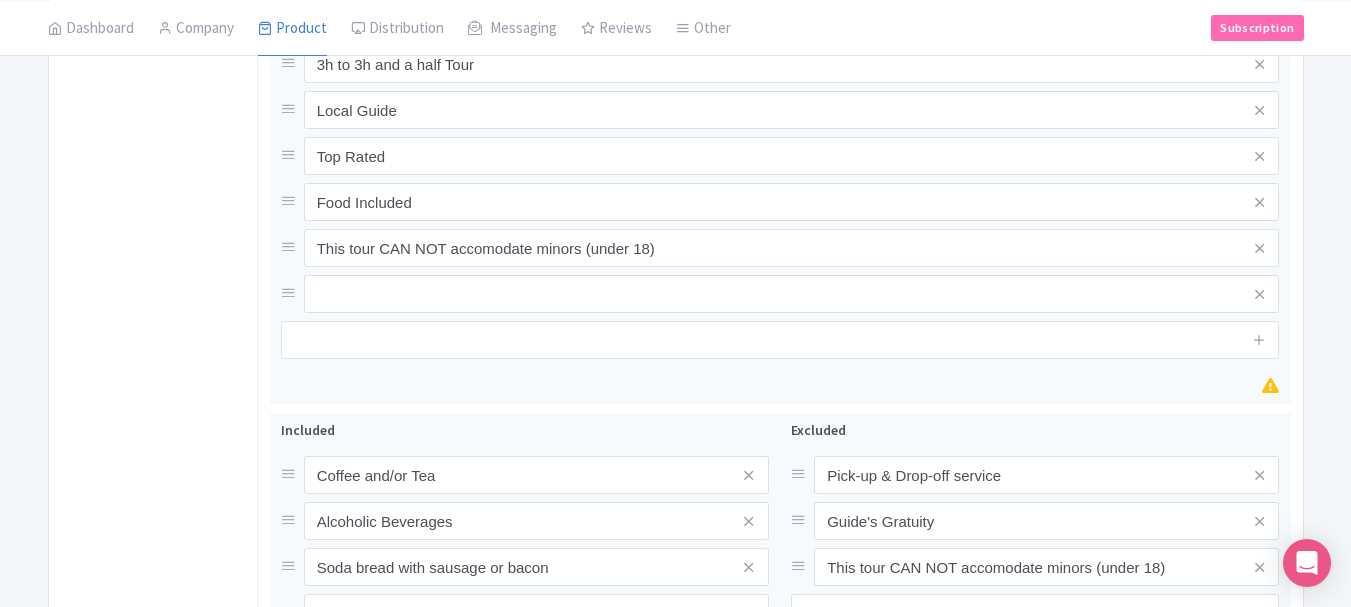 drag, startPoint x: 403, startPoint y: 242, endPoint x: 697, endPoint y: 646, distance: 499.6519 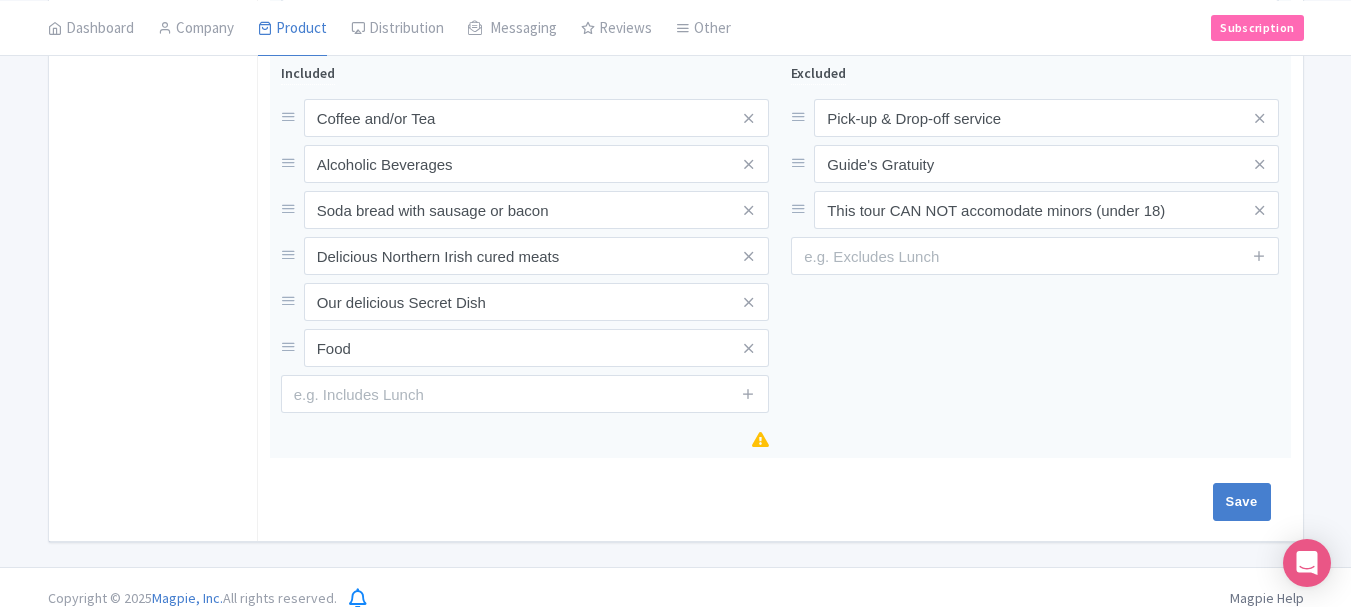 scroll, scrollTop: 1916, scrollLeft: 0, axis: vertical 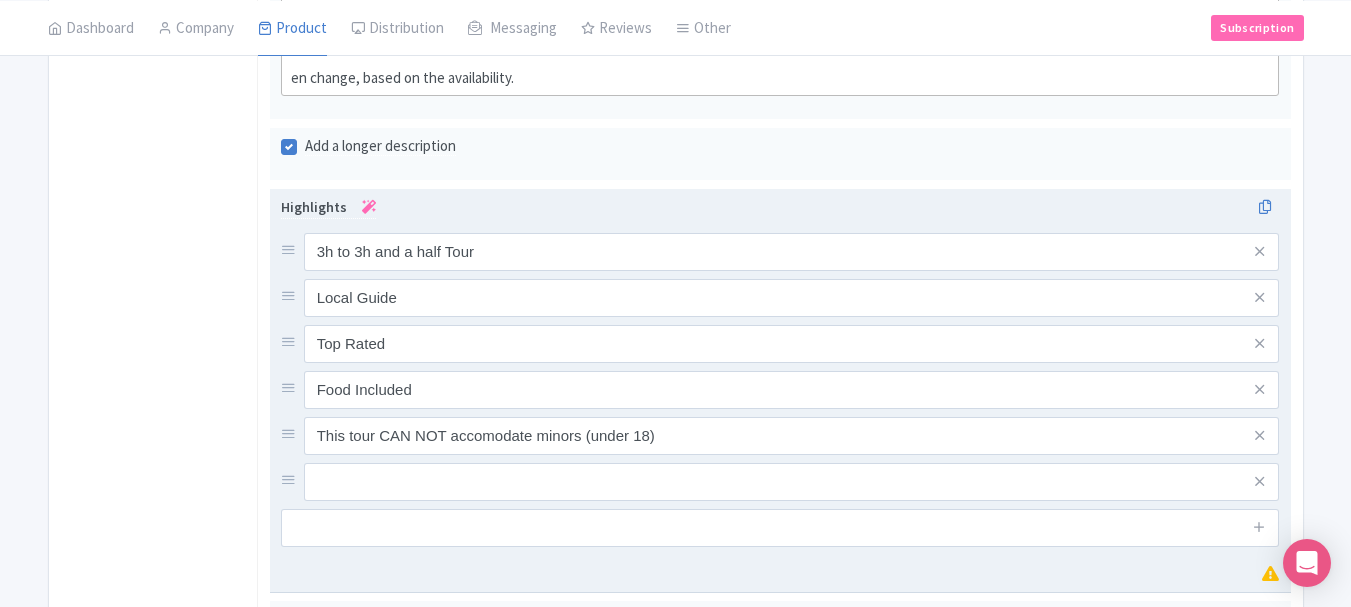paste on "During the tour, you will dine on a freshly prepared breakfast with the locals, relax in historic pubs, and enjoy traditional home-cooked Northern Irish dishes. We'll introduce you to our street art known worldwide.<br><br></div><div>At the end of your tour, you'll have sampled some of Northern Ireland's most delicious dishes and gained a better understanding of its local culture and history.</div><div><br></div><ul><li><strong>First, we'll visit a cozy café for a warm cup of hot chocolate and a delightful treat of chocolate filled with liqueur. The friendly staff will also share fascinating insights into how everything is made.</strong></li><li><strong>Next we head to an Irish favourite for a selection of Irish fresh products including cheese, ham, relish etc. Washed down with a half glass of specially selected wine on the day by your food tour guide.&nbsp;</strong></li><li><strong>Next, you’ll savor a traditional Northern Irish soda bread, paired with your choice of sausage or bacon. A true taste of loca..." 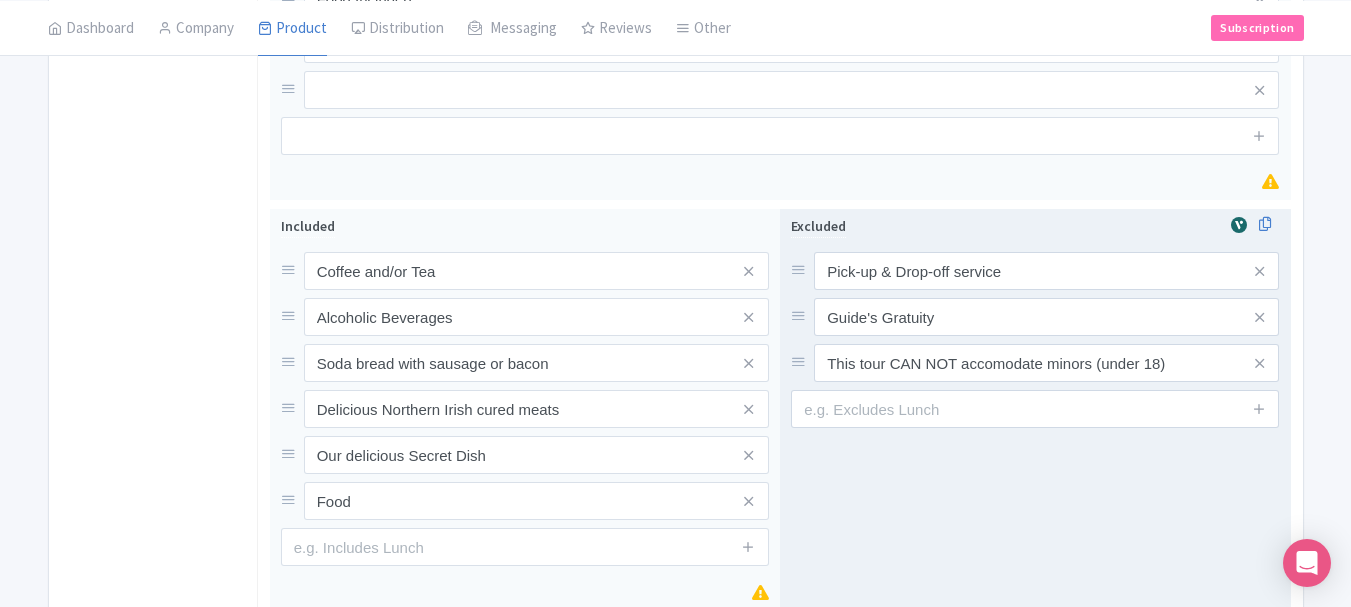 scroll, scrollTop: 3466, scrollLeft: 0, axis: vertical 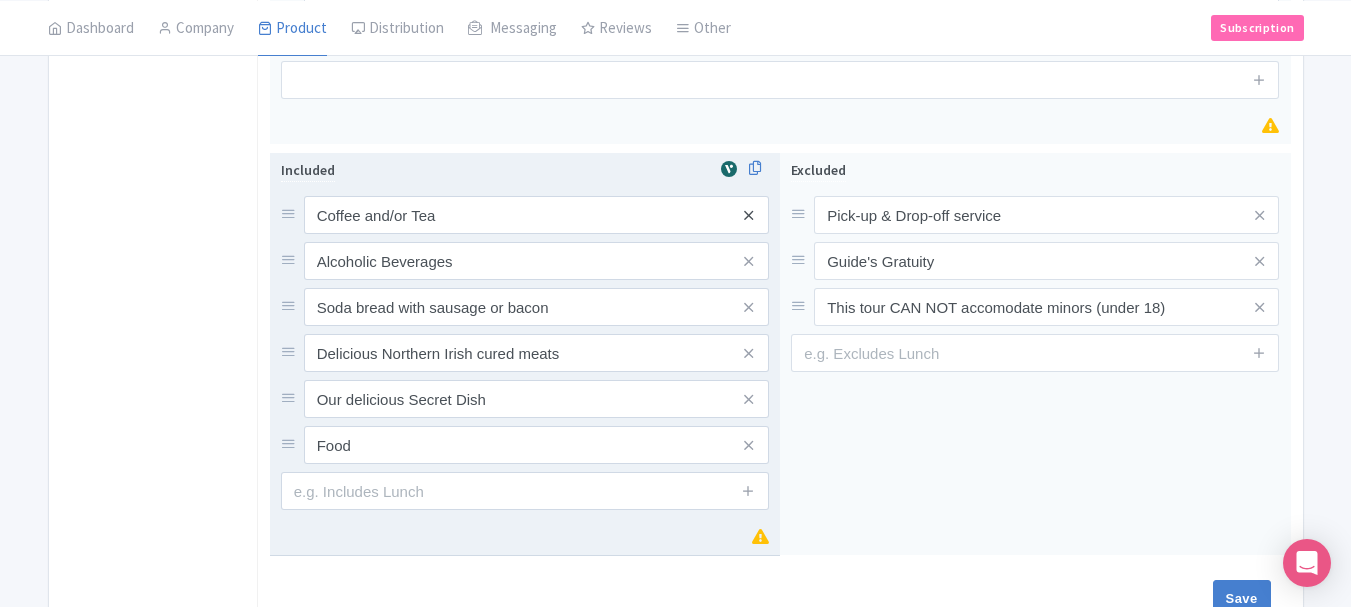 click at bounding box center (748, 215) 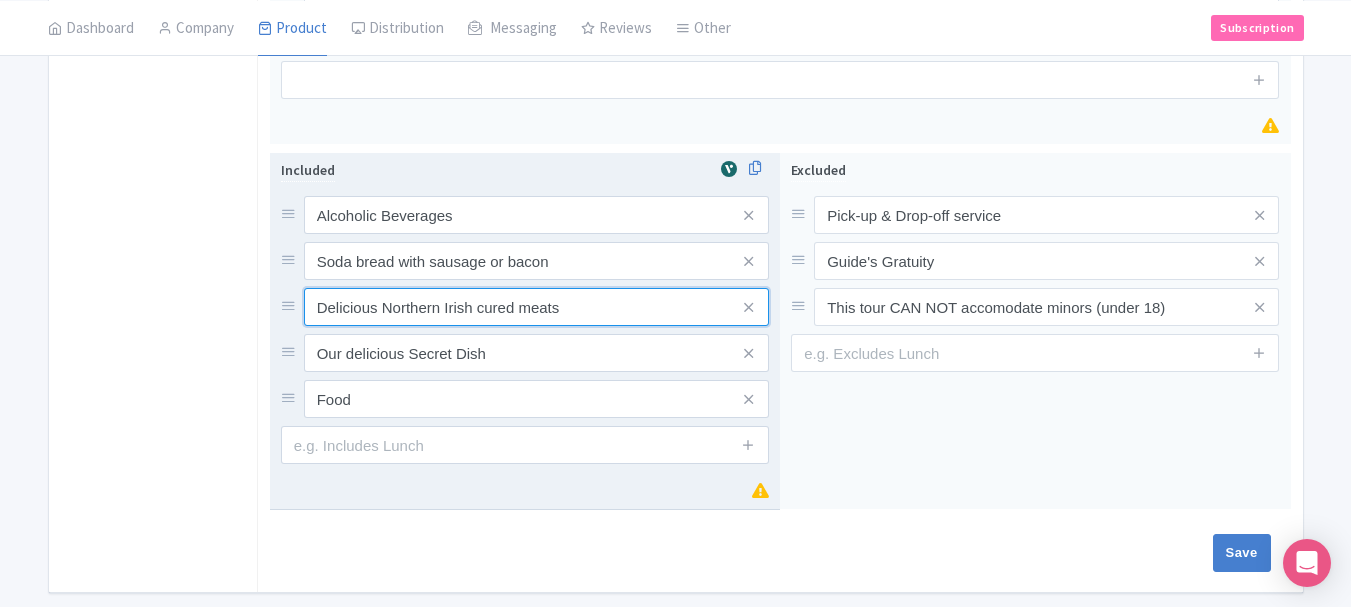 click on "Delicious Northern Irish cured meats" at bounding box center (536, 215) 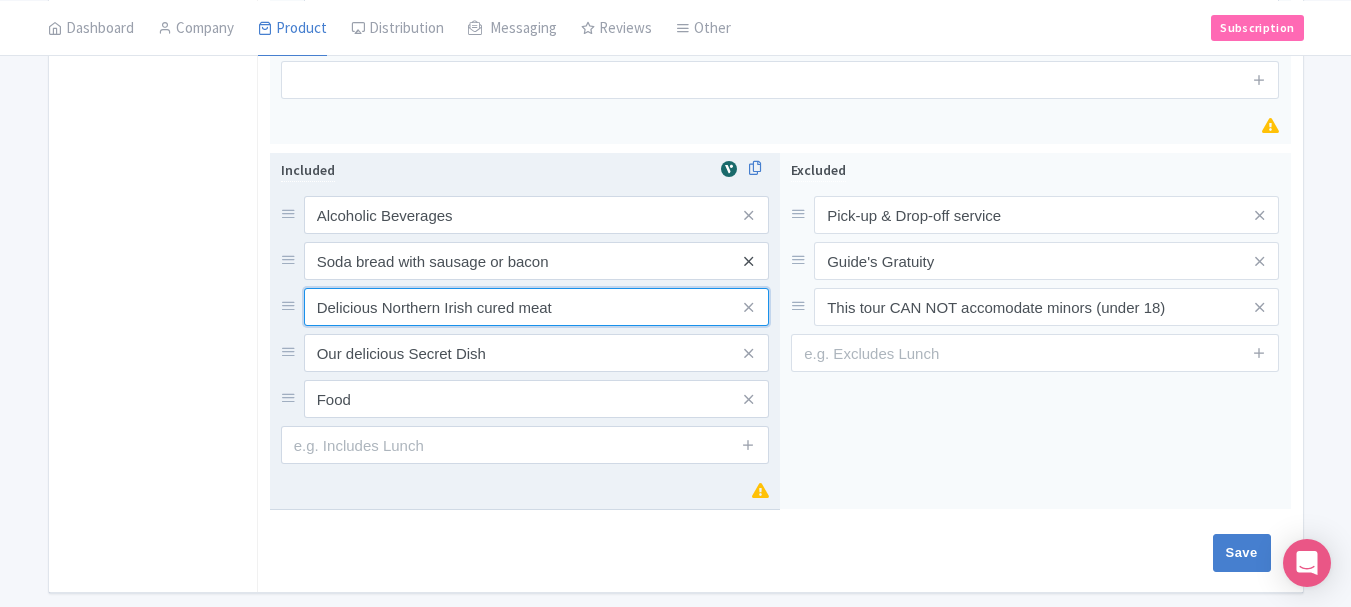 type on "Delicious Northern Irish cured meat" 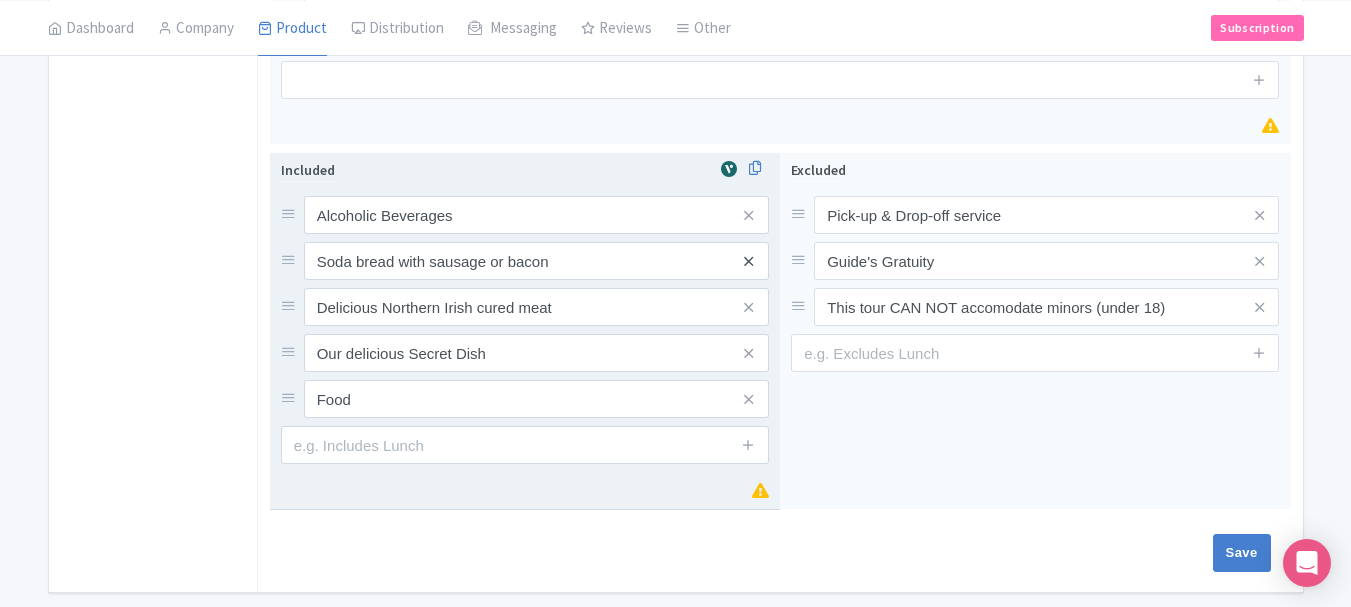 click at bounding box center [748, 261] 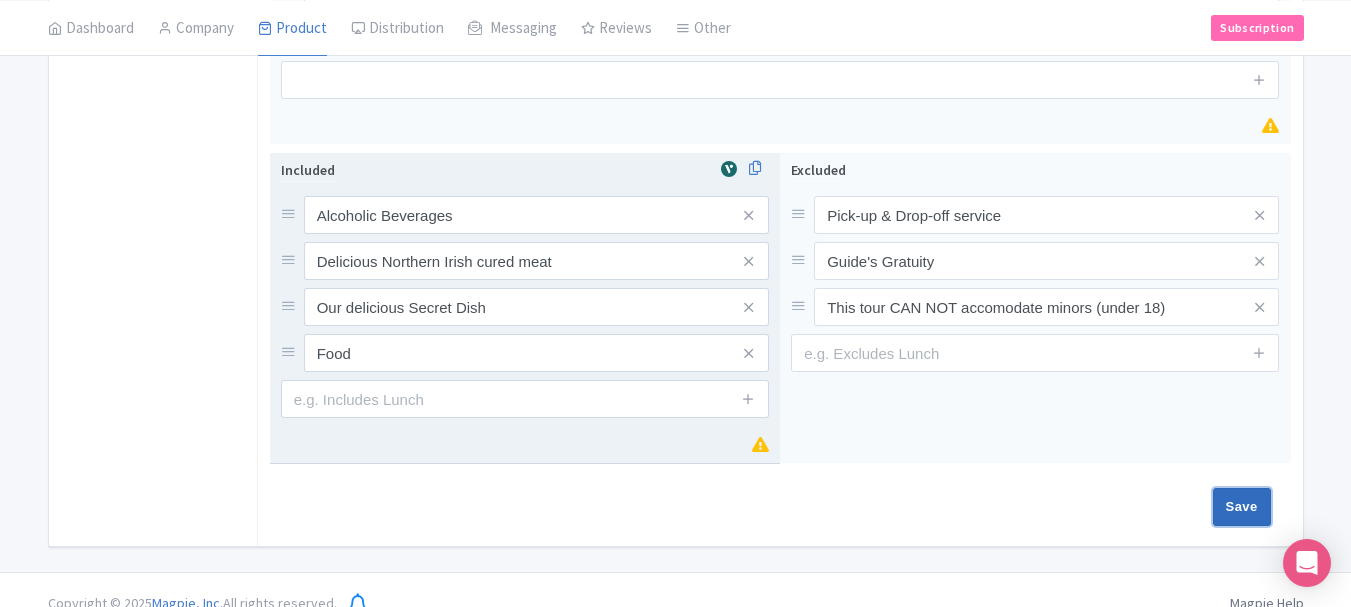 click on "Save" at bounding box center [1242, 507] 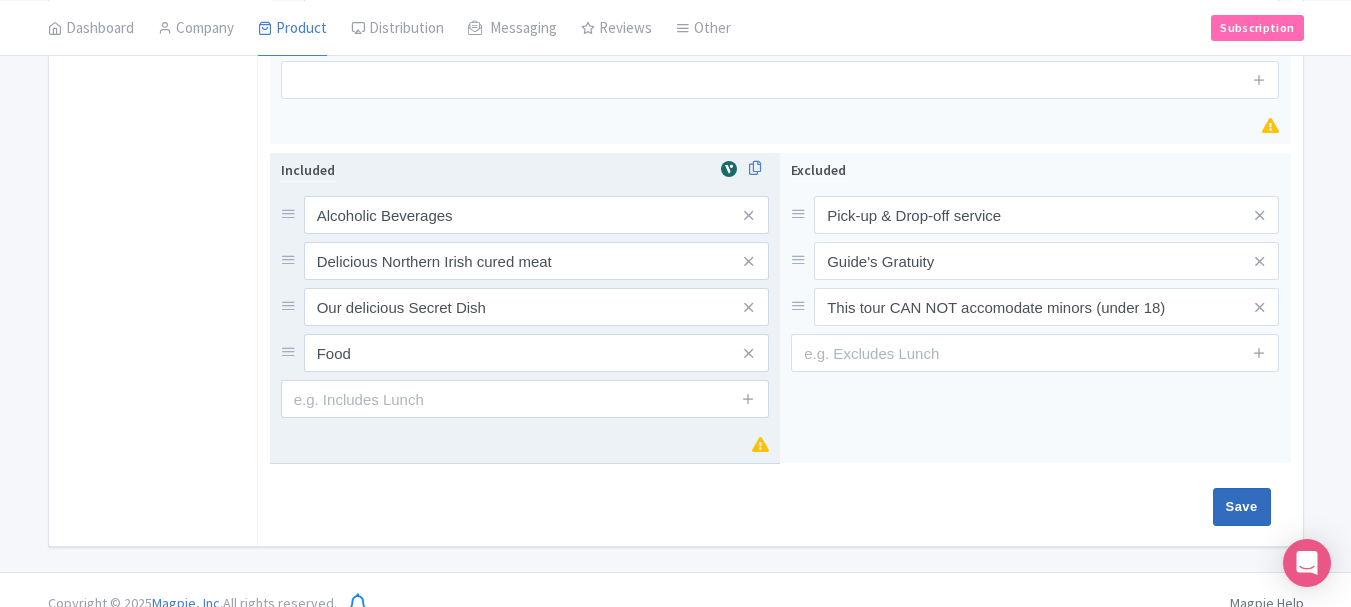 type on "Saving..." 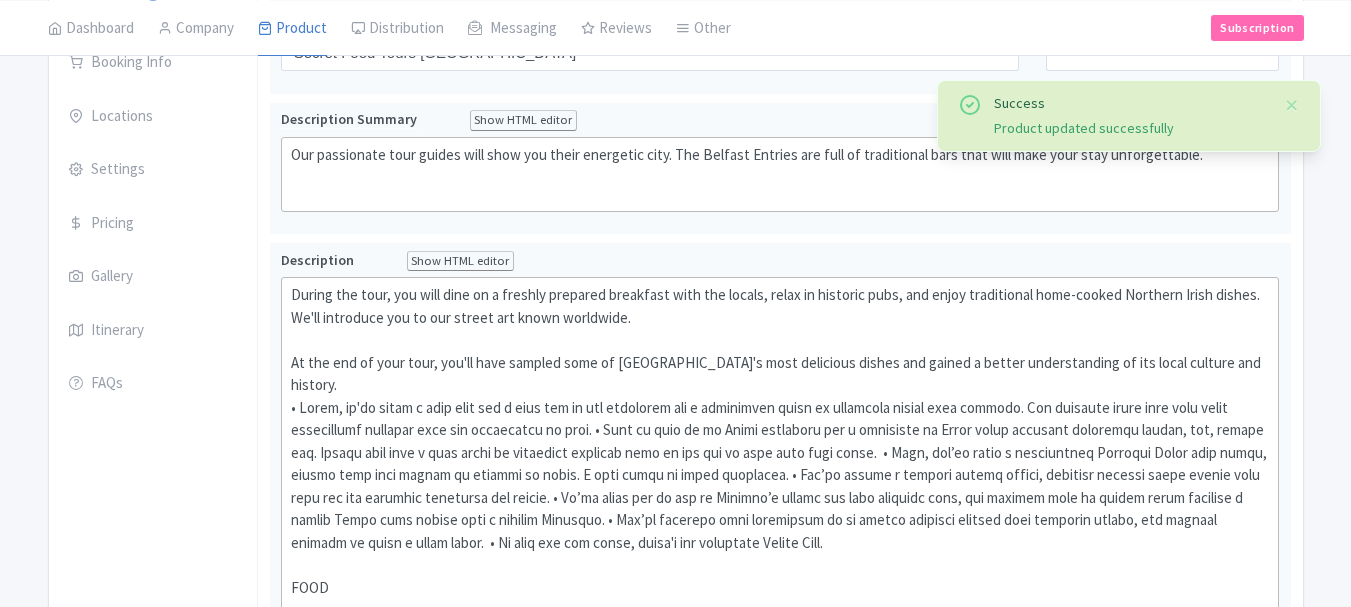 scroll, scrollTop: 314, scrollLeft: 0, axis: vertical 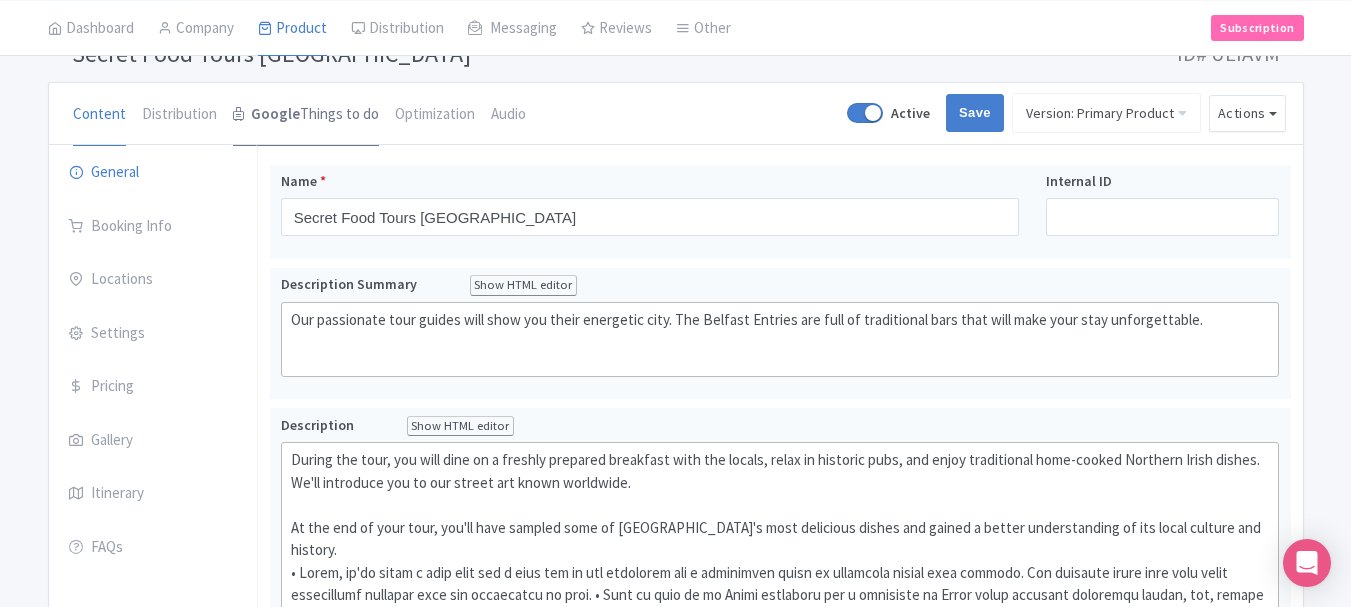 click on "Google" at bounding box center (275, 114) 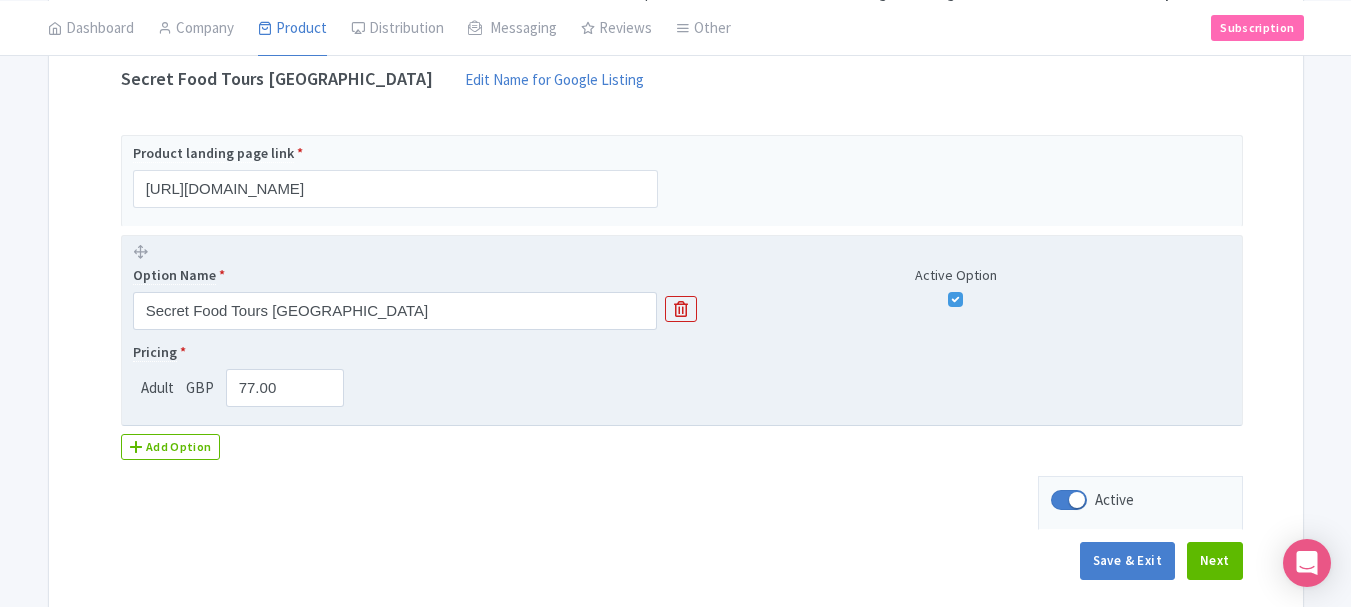 scroll, scrollTop: 403, scrollLeft: 0, axis: vertical 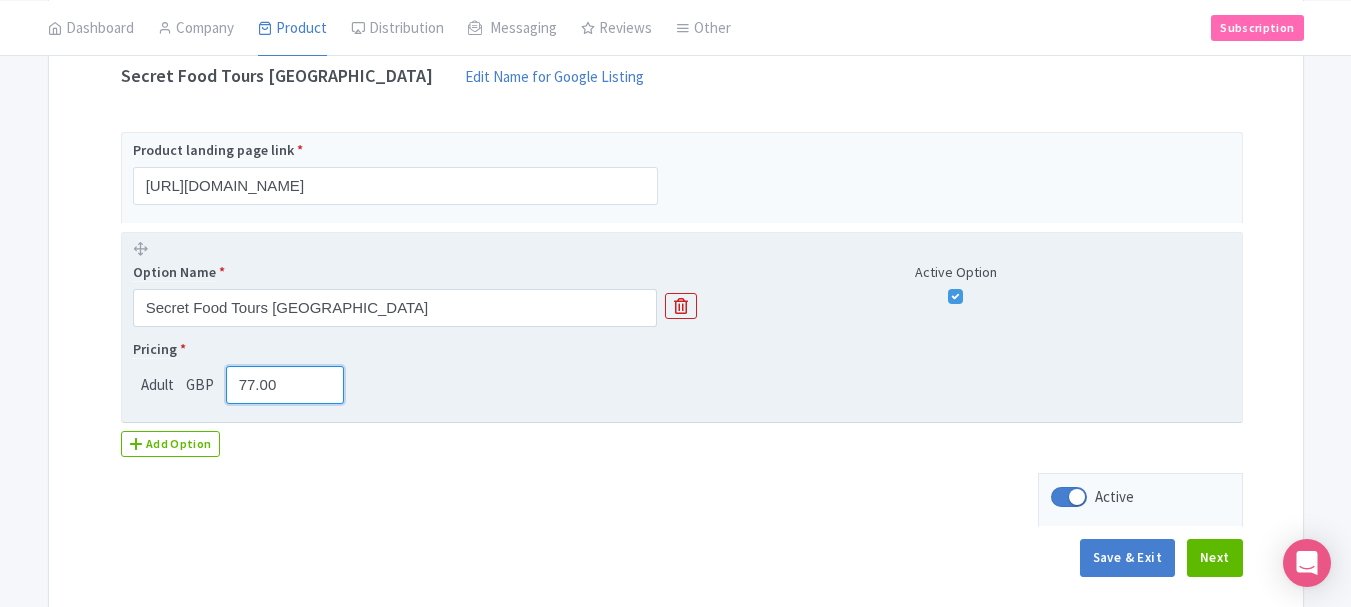 click on "77.00" at bounding box center (285, 385) 